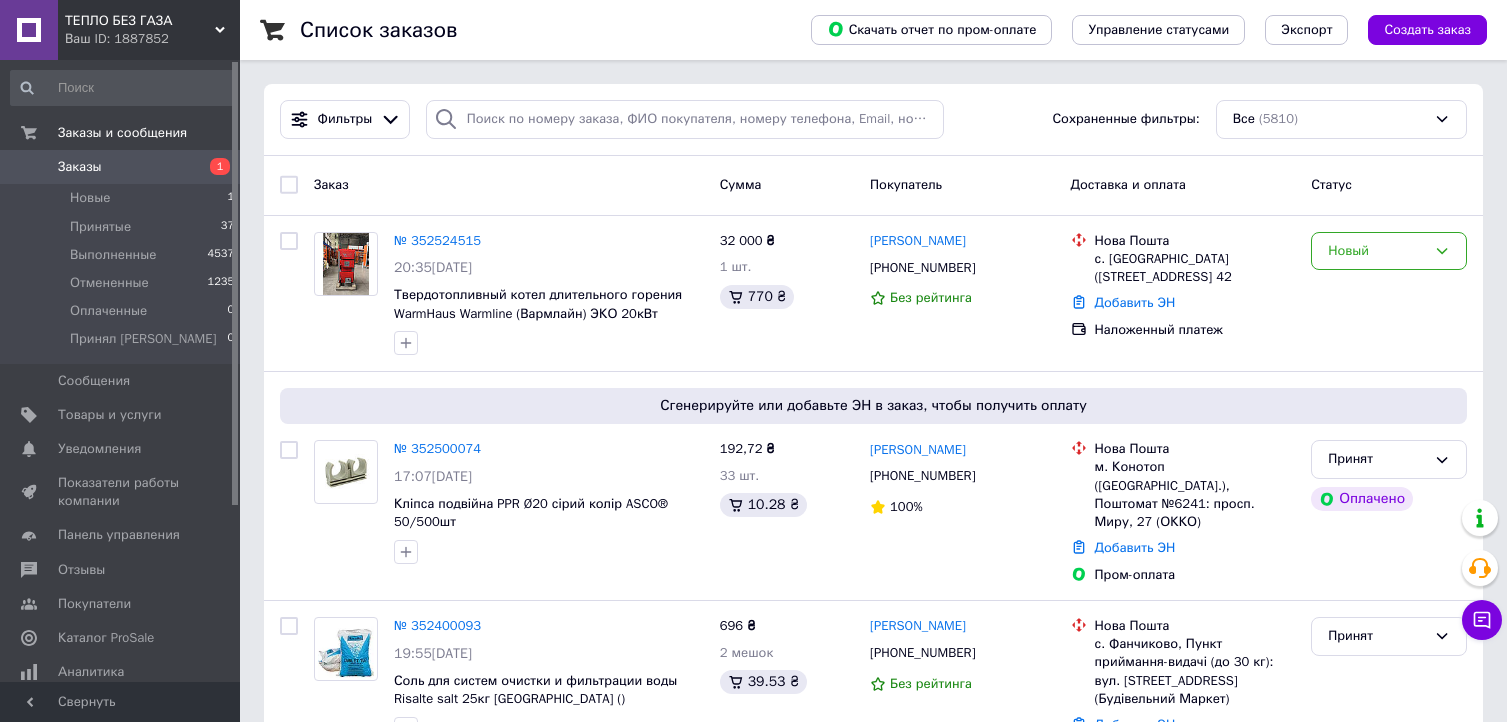 scroll, scrollTop: 0, scrollLeft: 0, axis: both 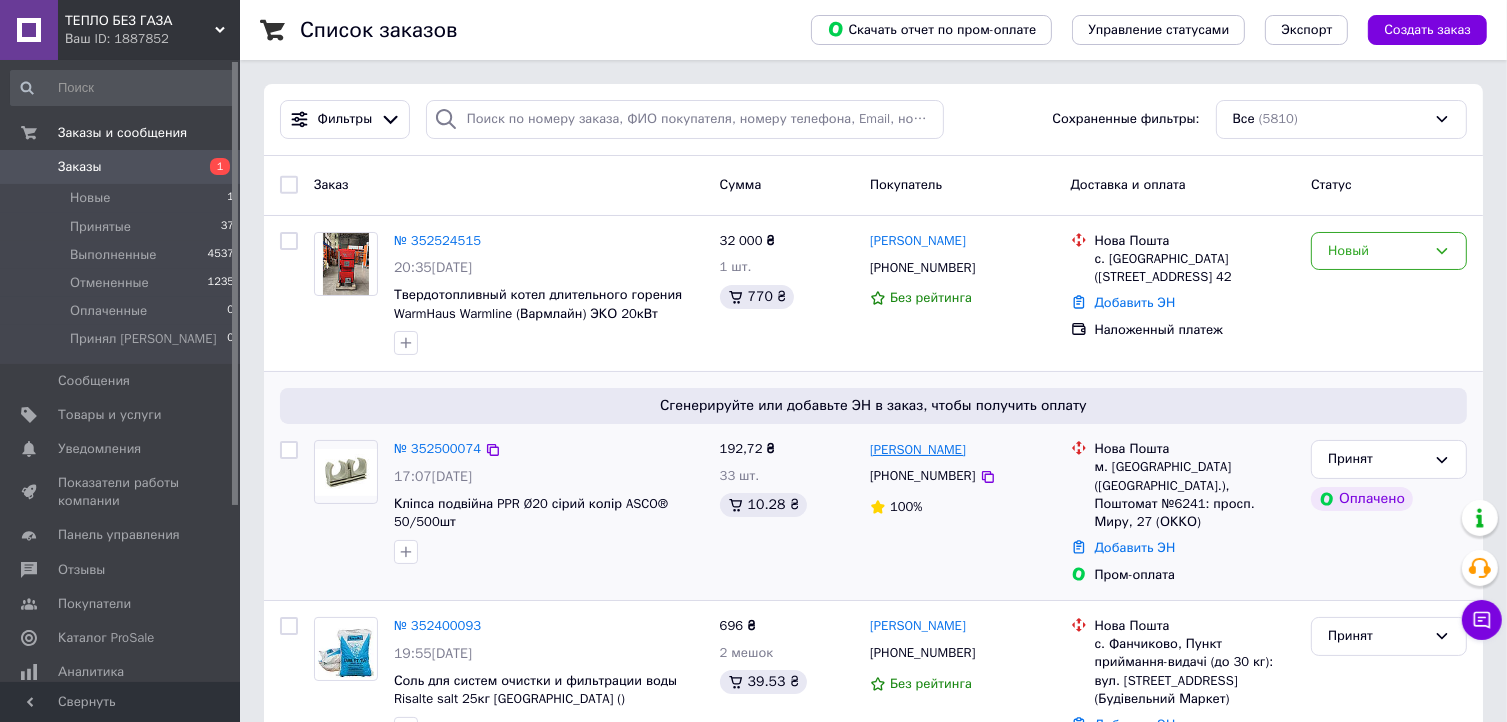 drag, startPoint x: 1004, startPoint y: 451, endPoint x: 873, endPoint y: 459, distance: 131.24405 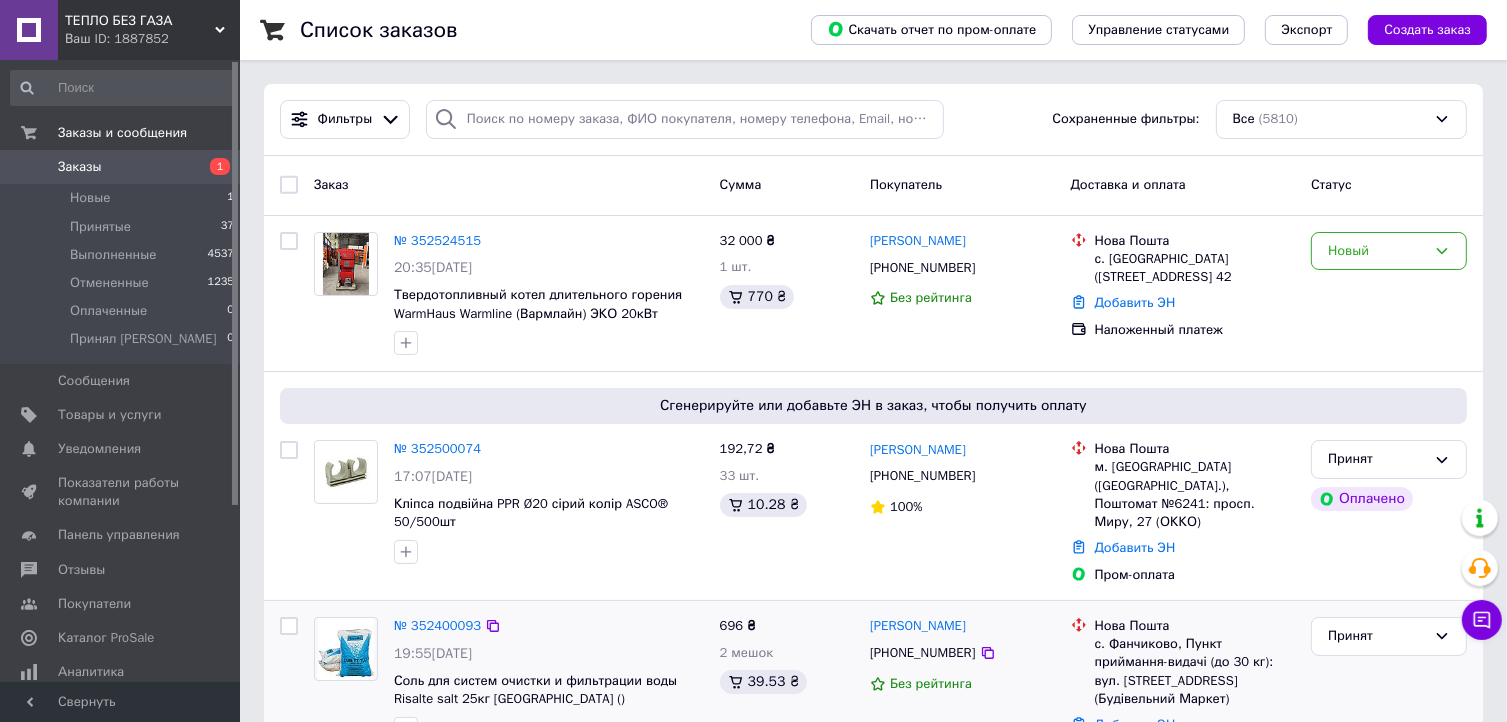copy on "[PERSON_NAME]" 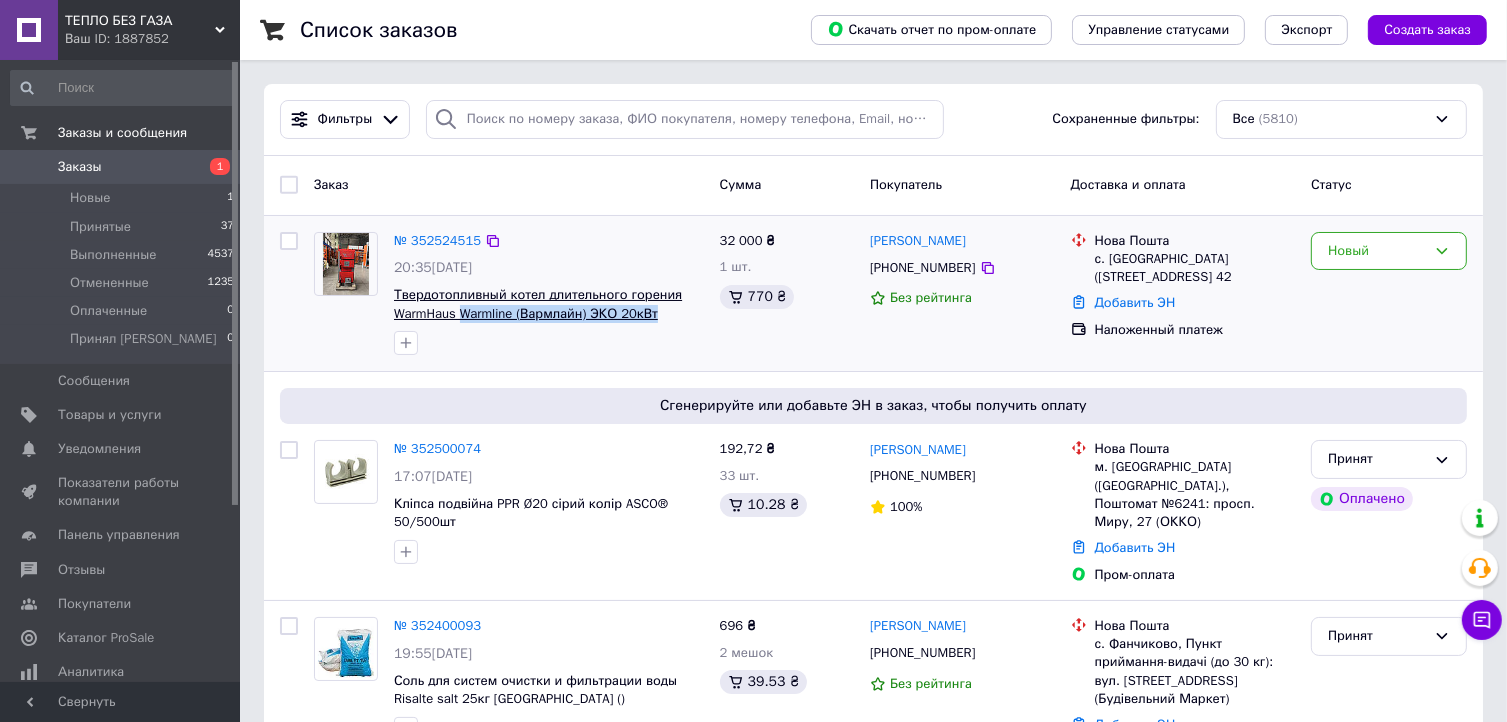 drag, startPoint x: 657, startPoint y: 315, endPoint x: 460, endPoint y: 309, distance: 197.09135 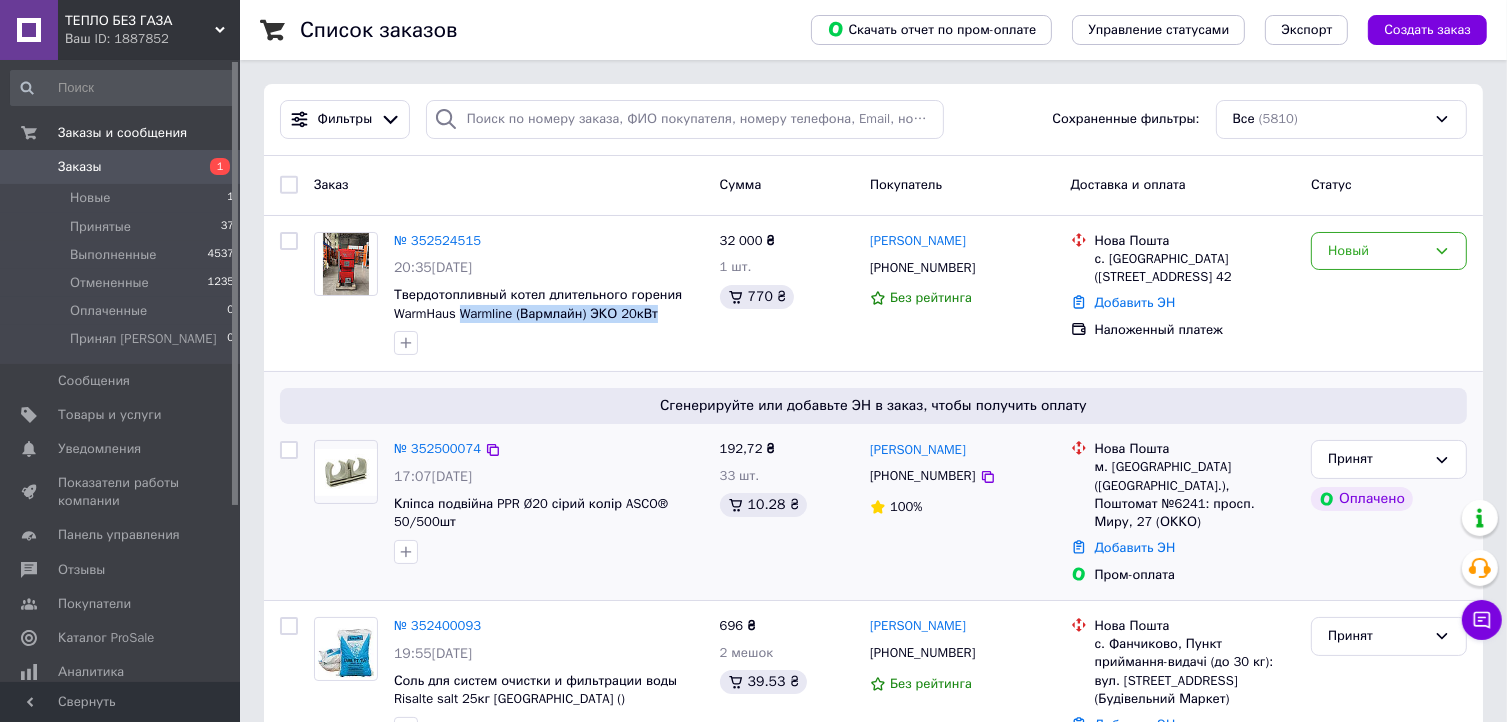 copy on "Warmline (Вармлайн) ЭКО 20кВт" 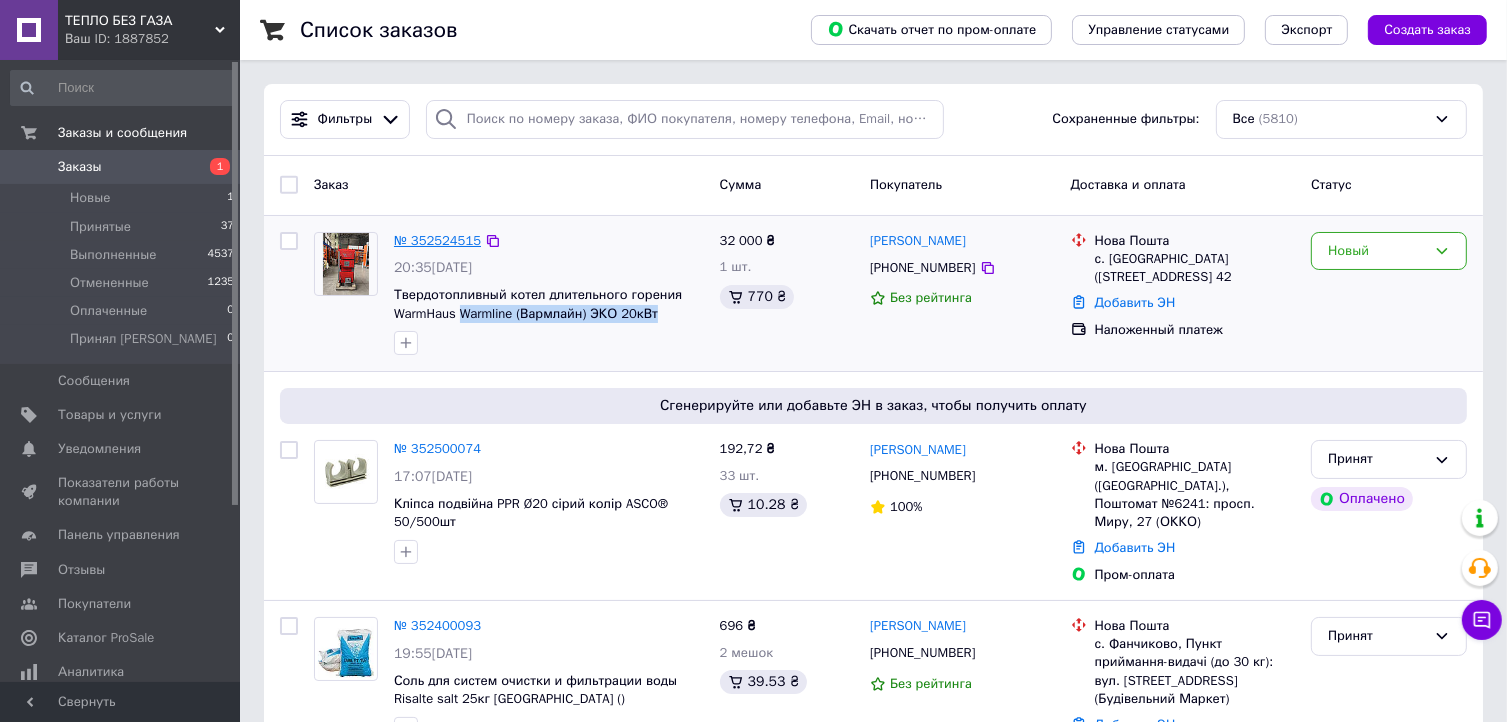 click on "№ 352524515" at bounding box center (437, 240) 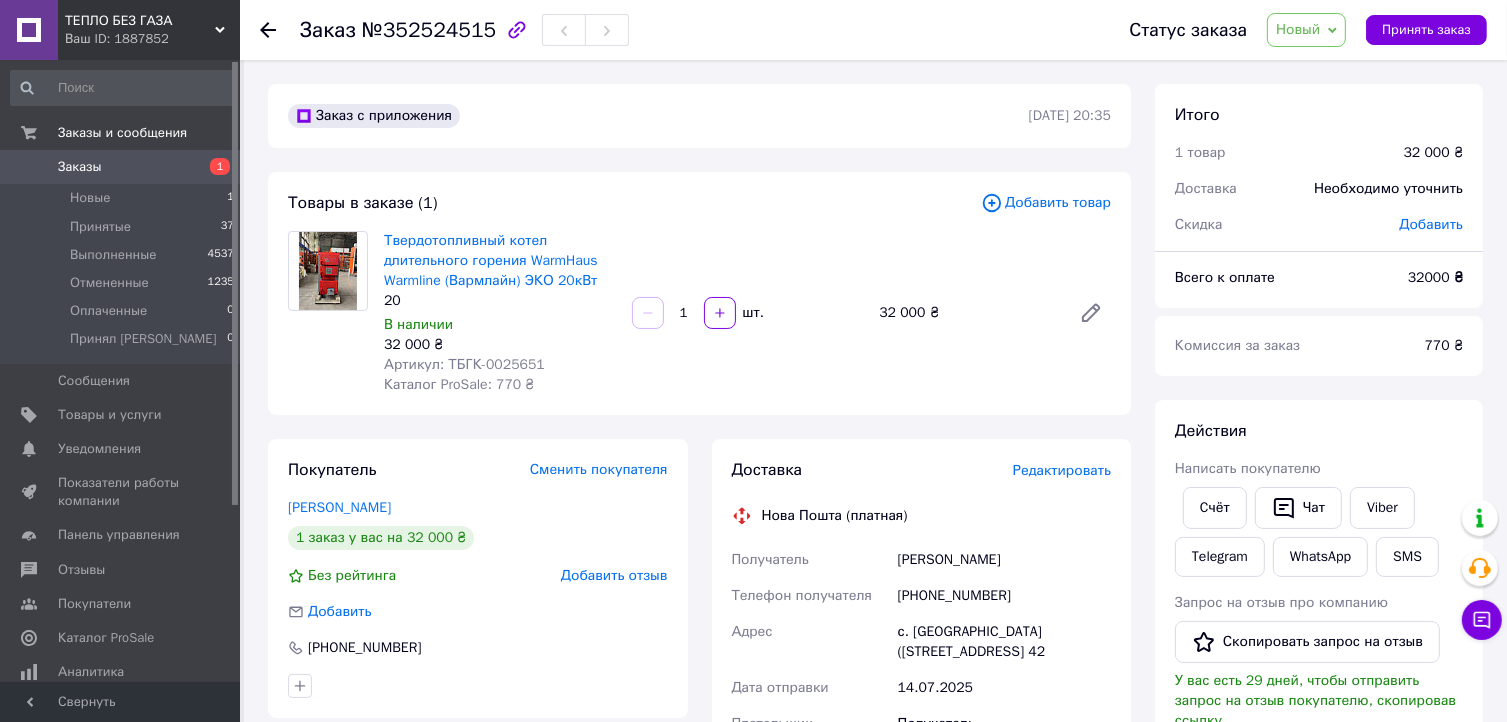click on "Заказы" at bounding box center [121, 167] 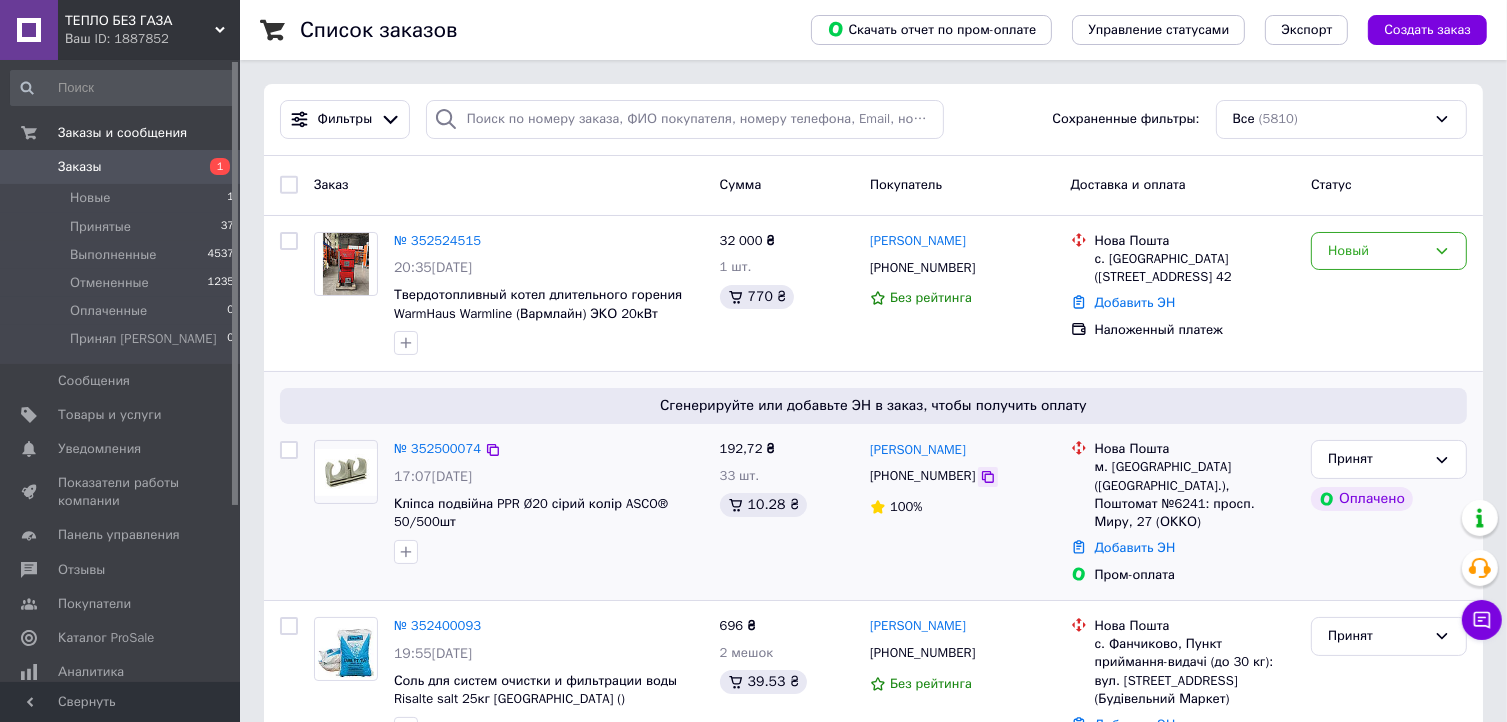 click 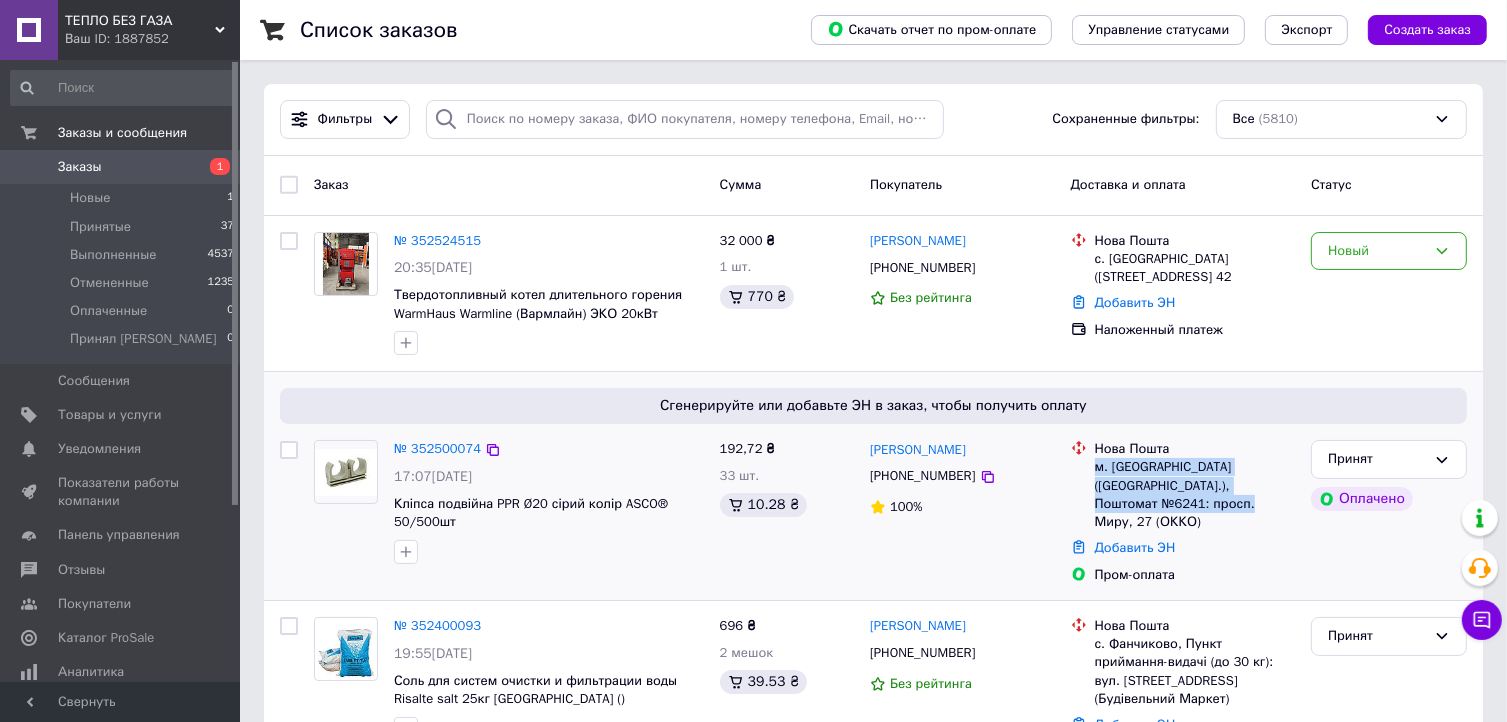 drag, startPoint x: 1093, startPoint y: 471, endPoint x: 1161, endPoint y: 500, distance: 73.92564 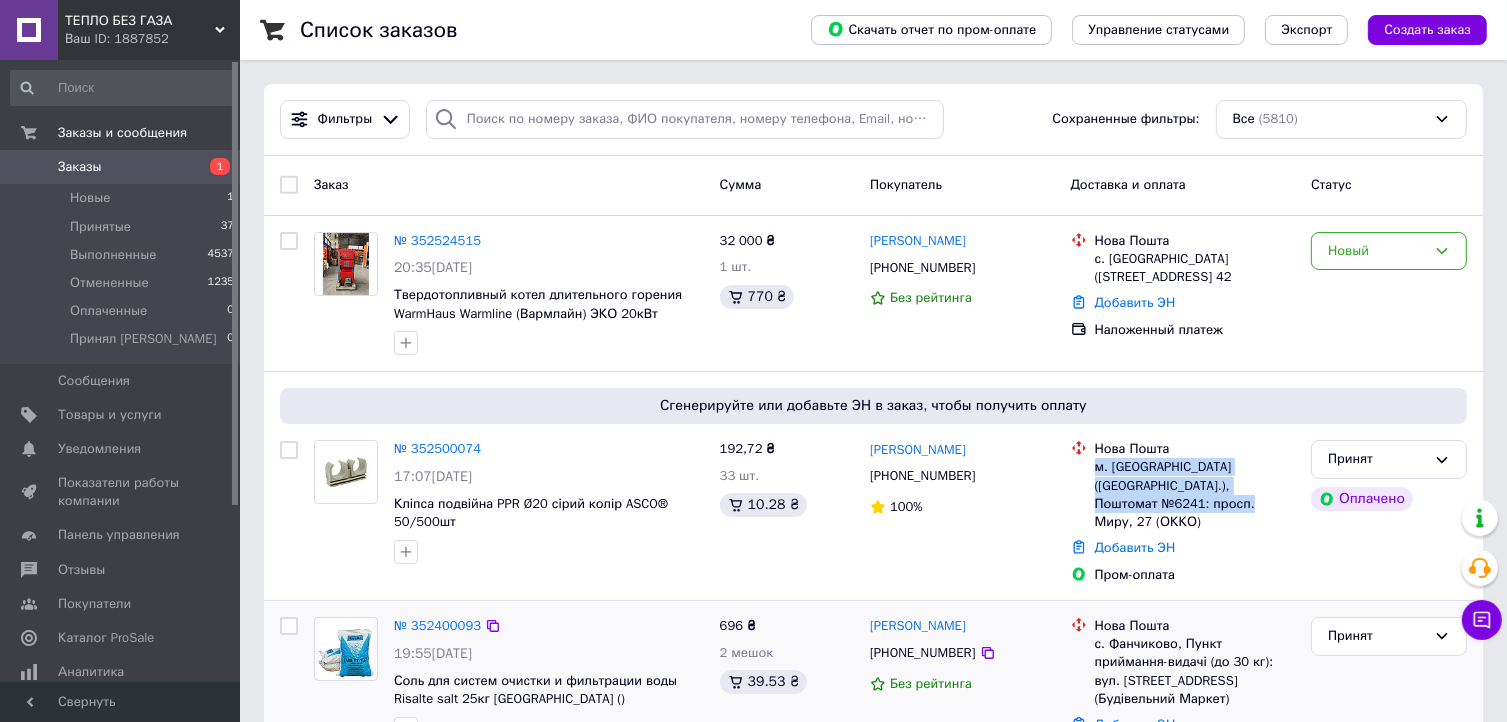 copy on "м. Конотоп ([GEOGRAPHIC_DATA].), Поштомат №6241: просп. Миру, 27 (ОККО)" 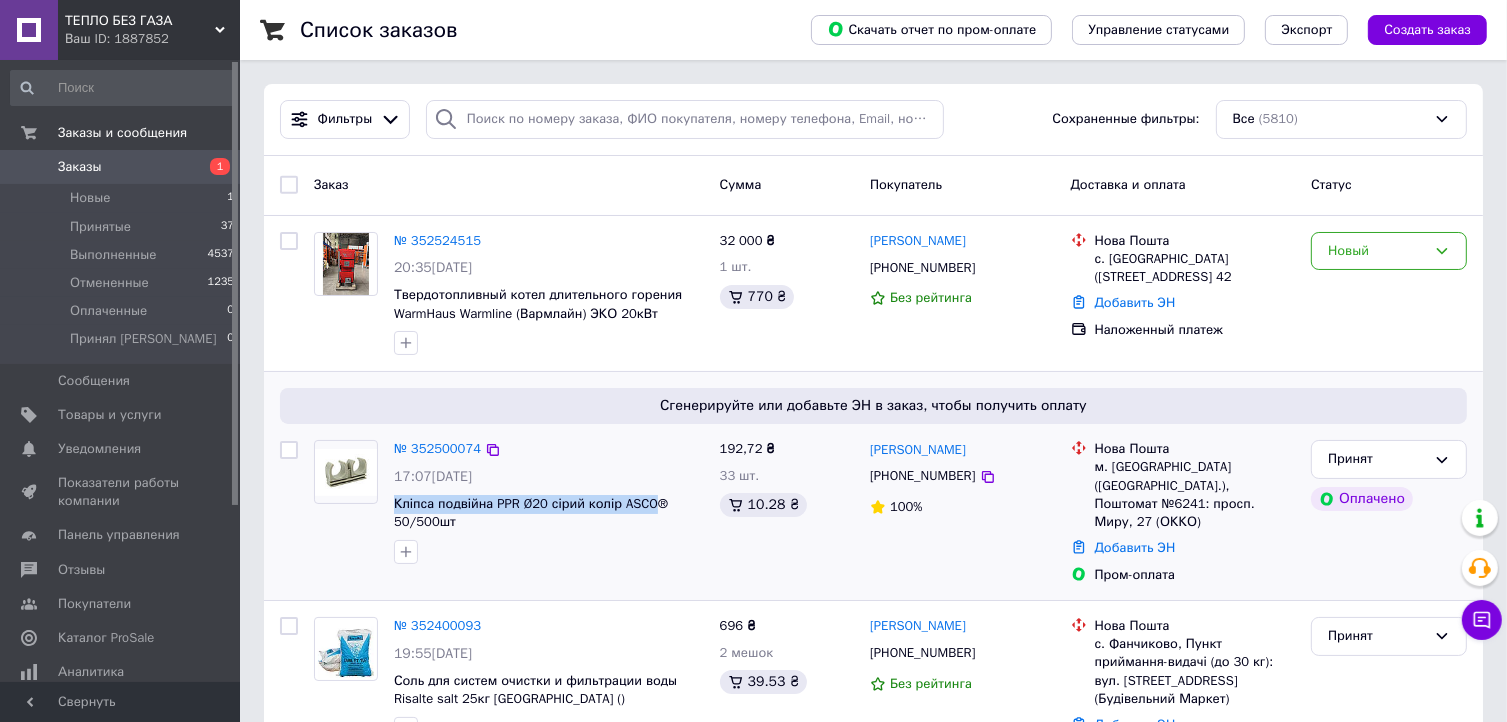 drag, startPoint x: 390, startPoint y: 505, endPoint x: 646, endPoint y: 488, distance: 256.56384 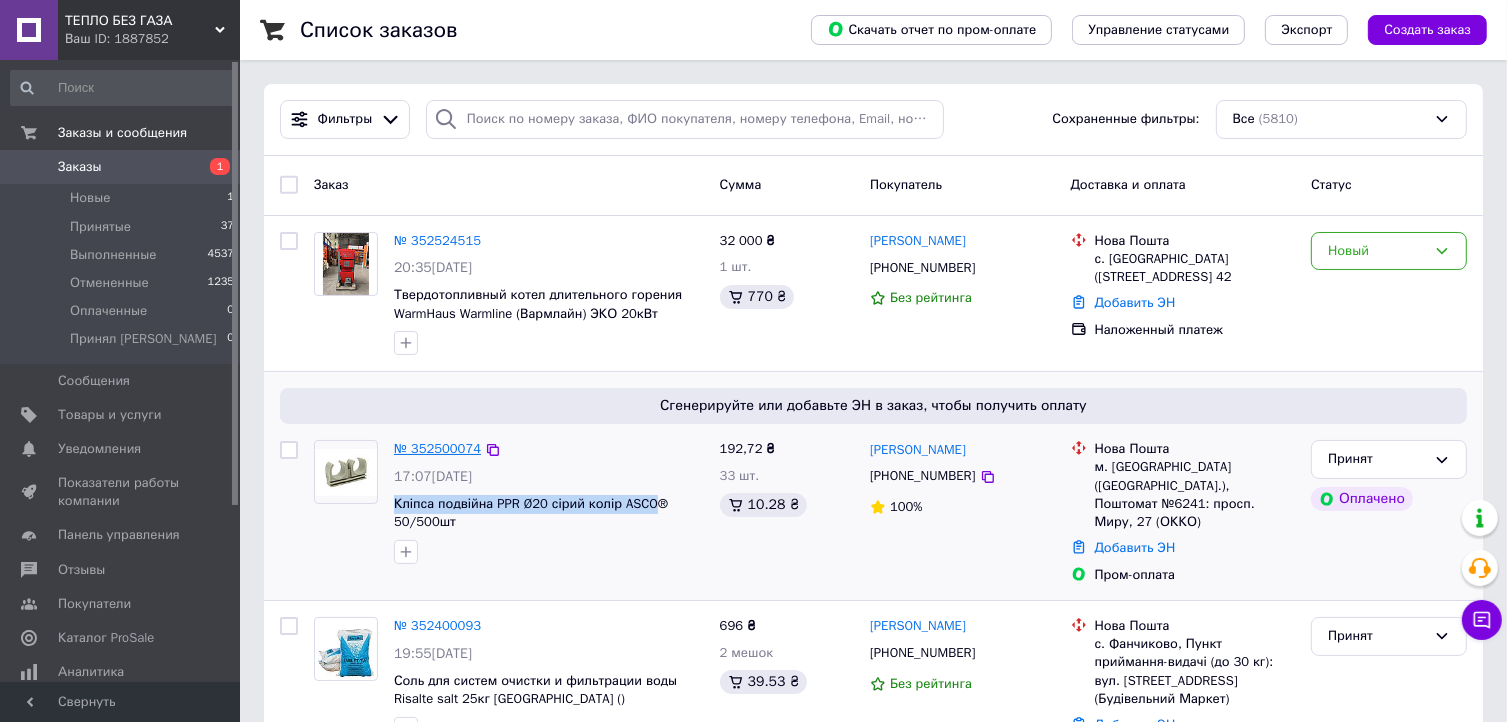 click on "№ 352500074" at bounding box center [437, 448] 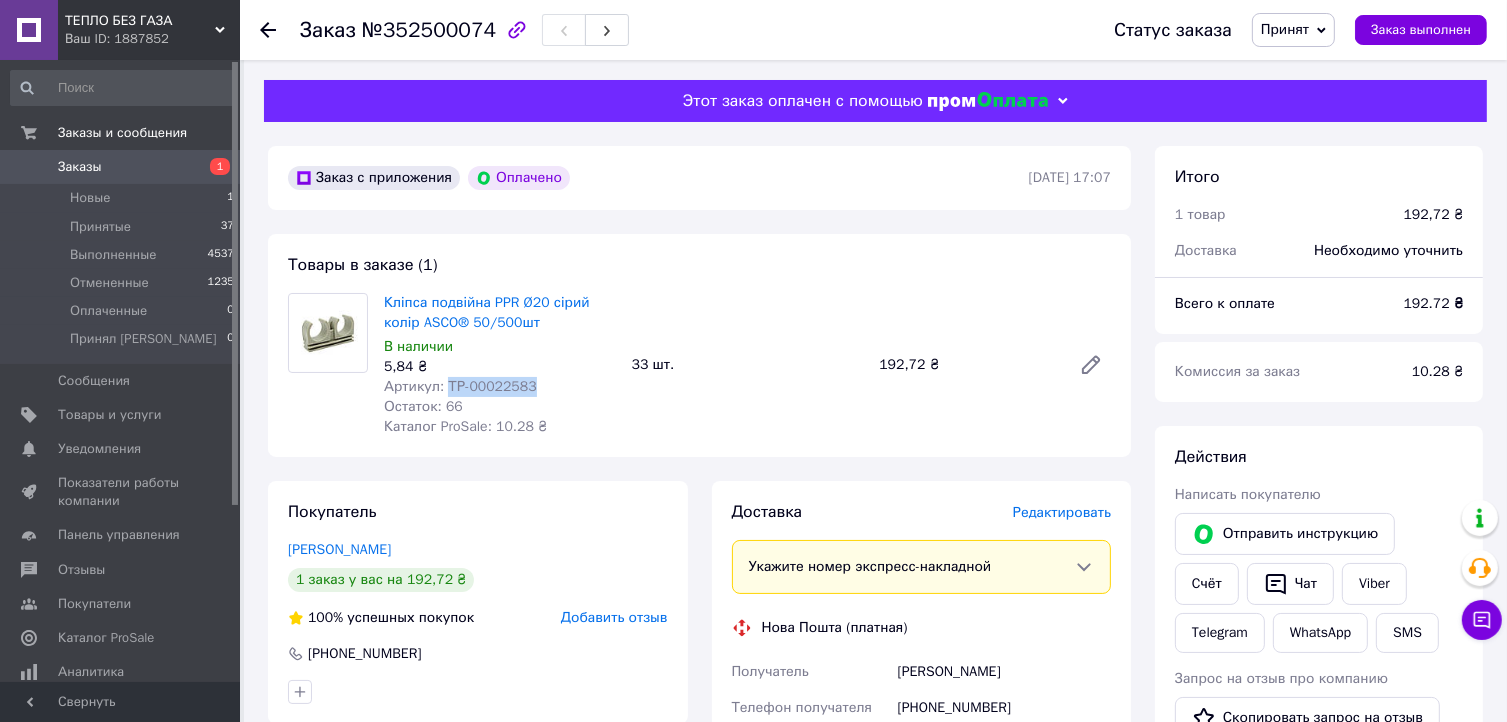 click on "Артикул: ТР-00022583" at bounding box center [500, 387] 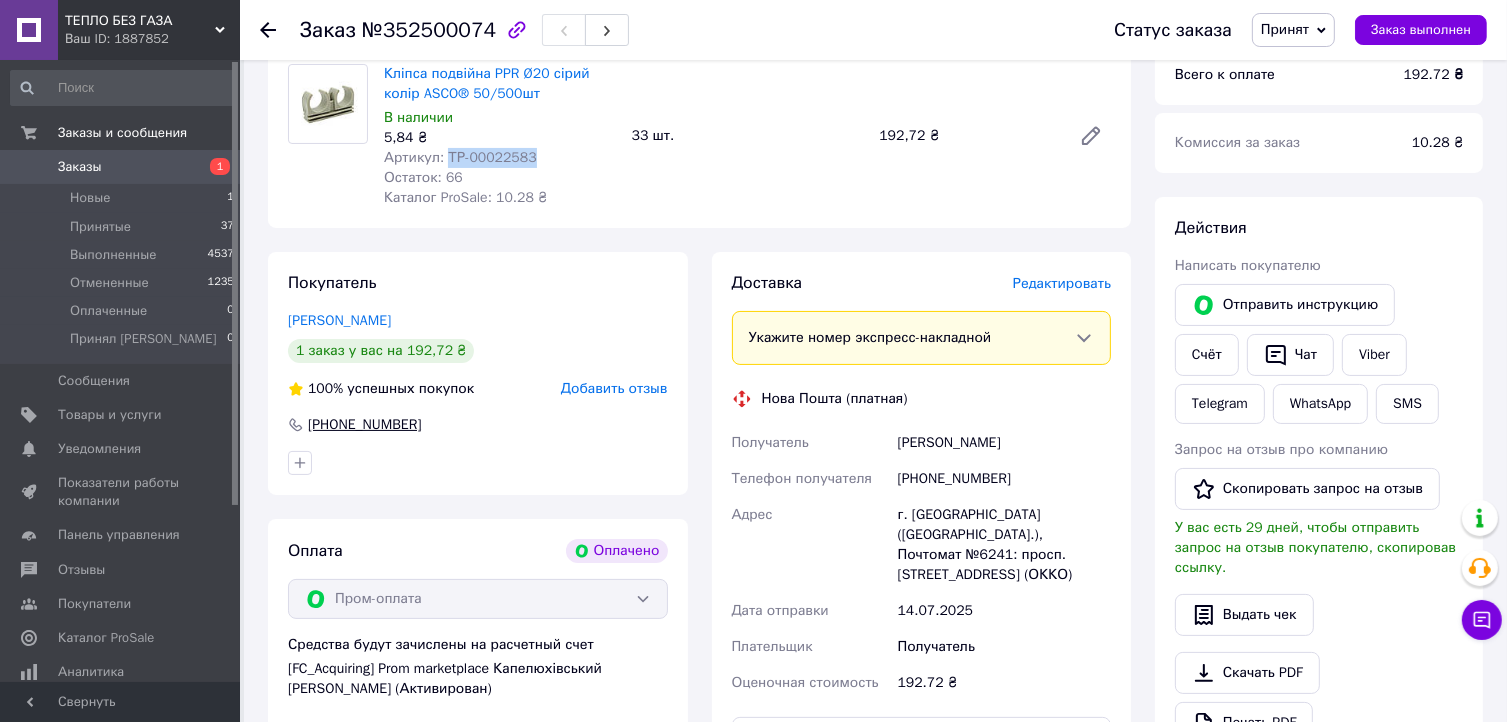 scroll, scrollTop: 266, scrollLeft: 0, axis: vertical 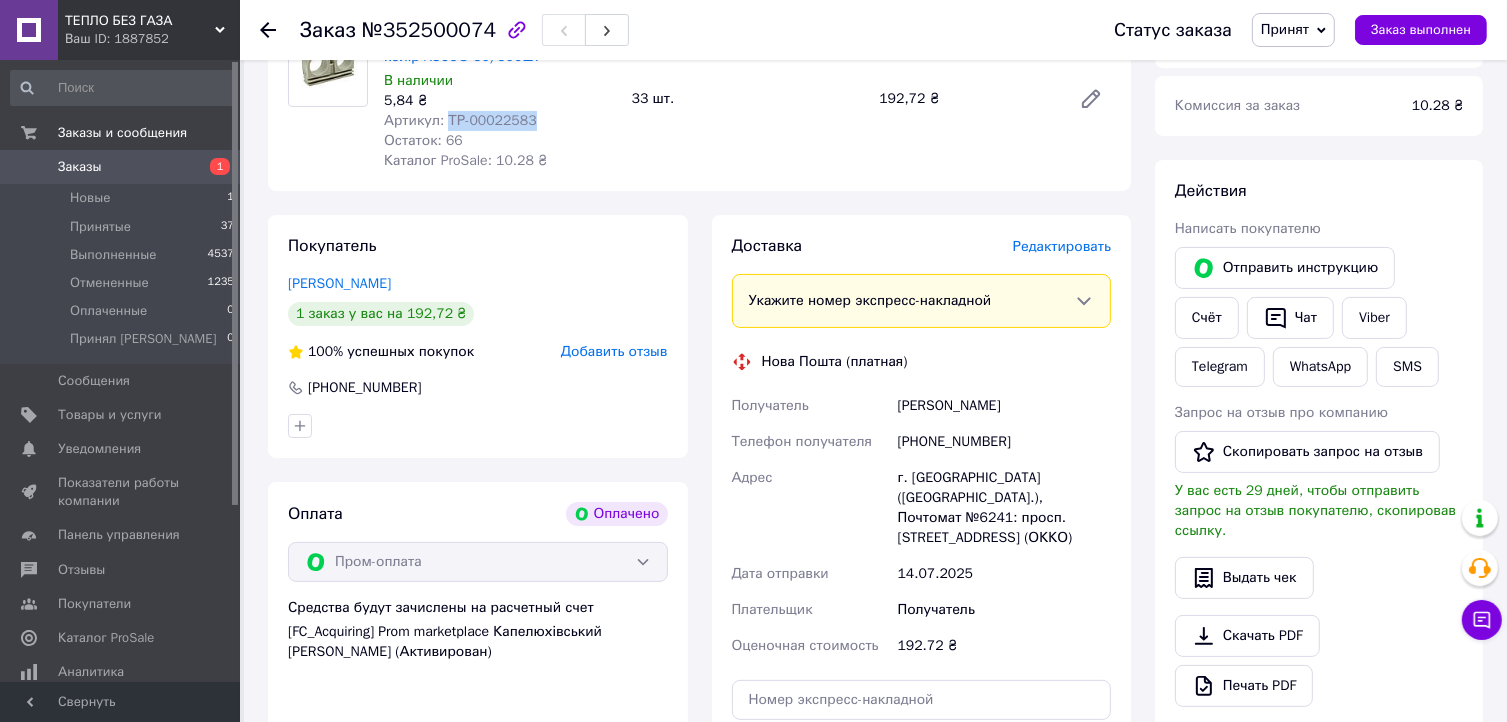 click on "Заказы" at bounding box center (121, 167) 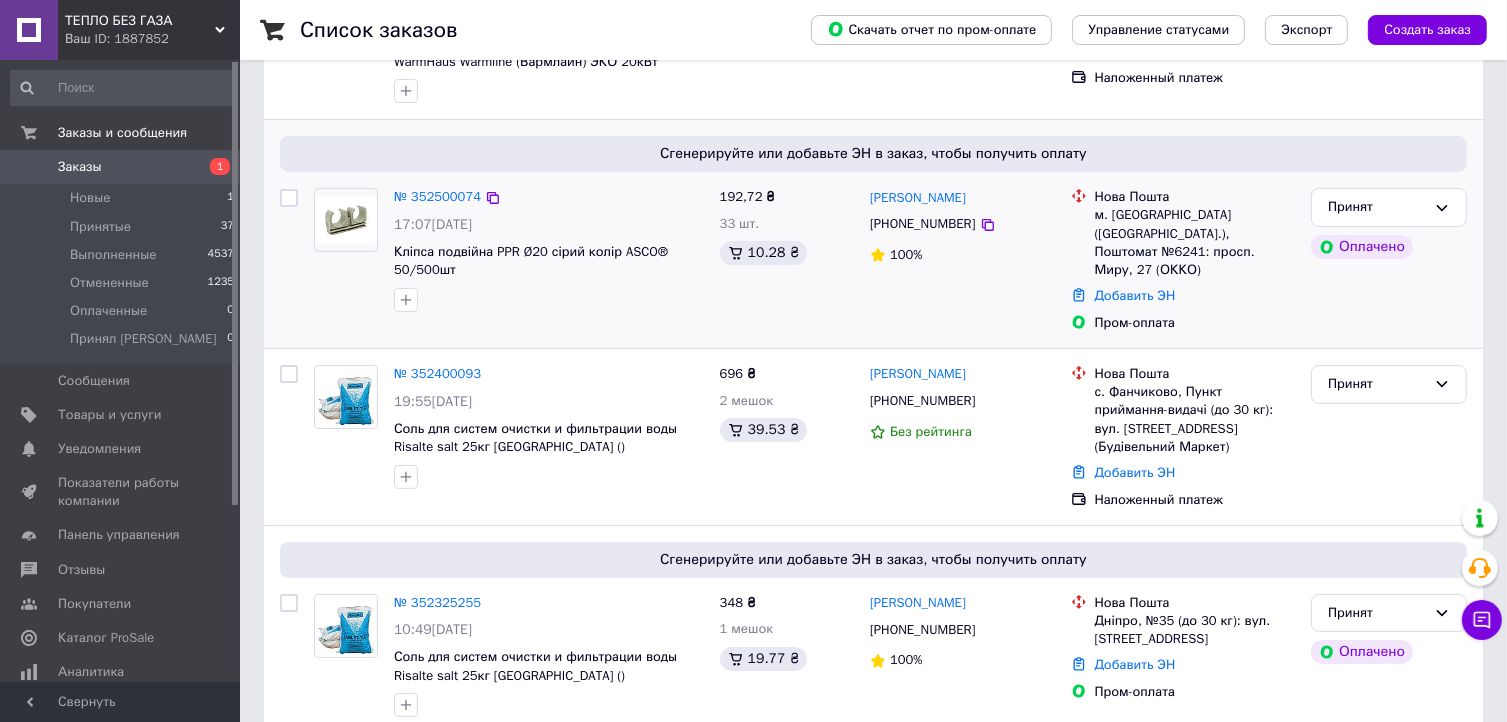 scroll, scrollTop: 266, scrollLeft: 0, axis: vertical 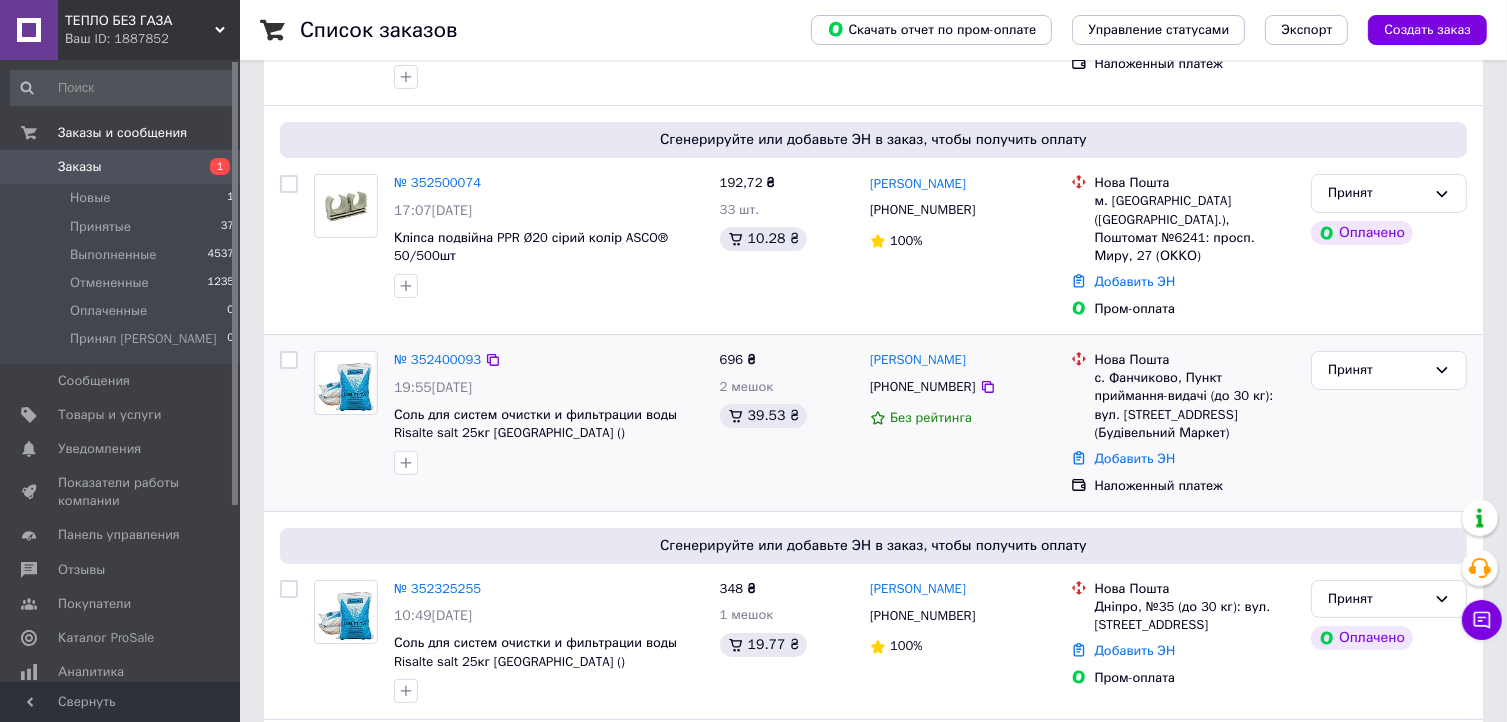 drag, startPoint x: 981, startPoint y: 348, endPoint x: 868, endPoint y: 348, distance: 113 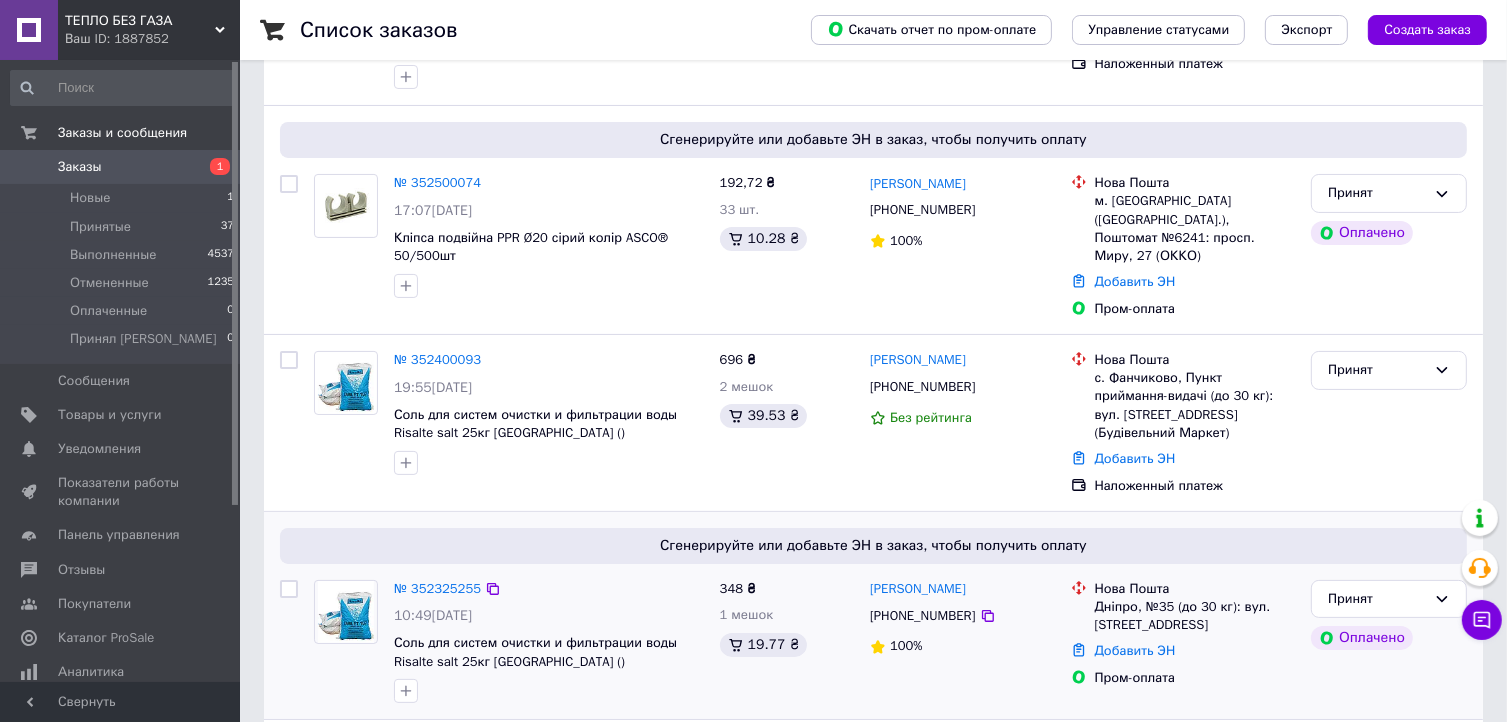 copy on "[PERSON_NAME]" 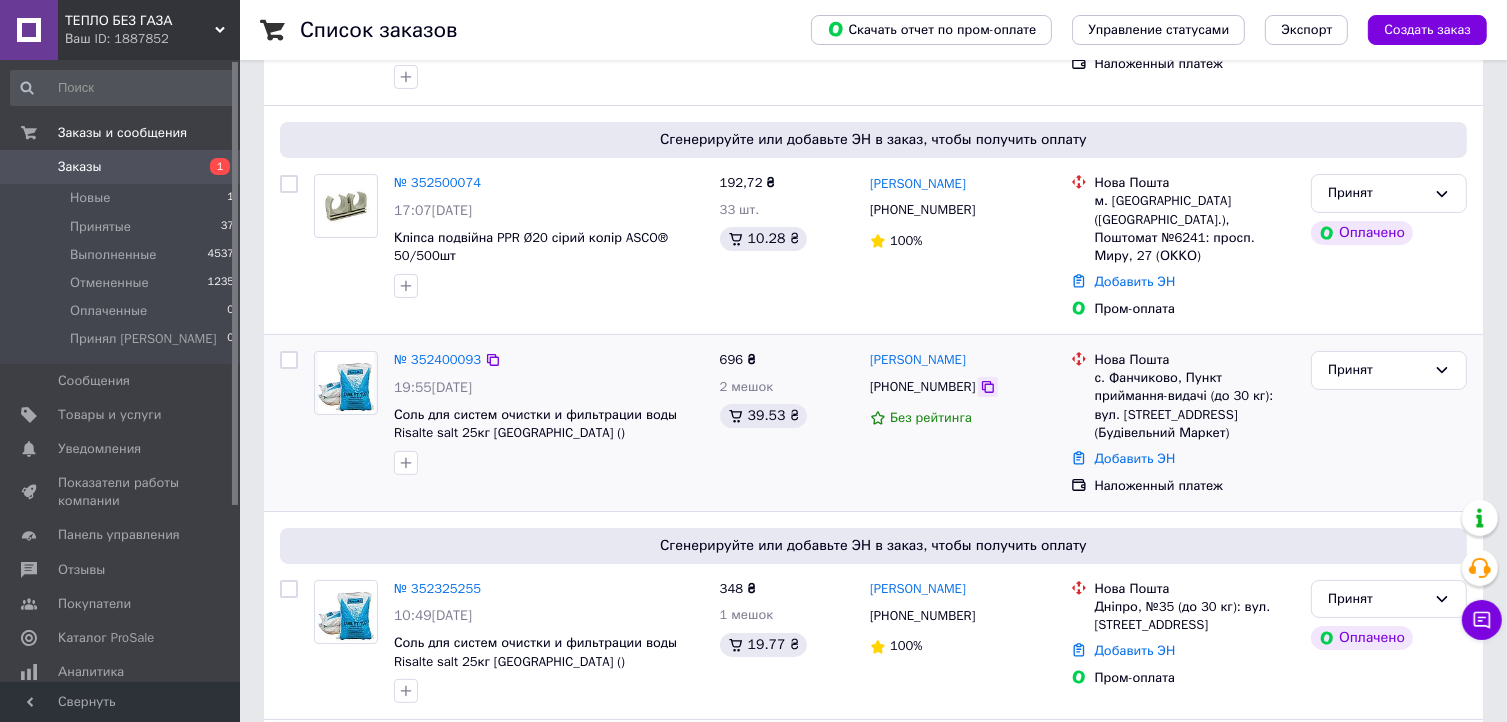 click 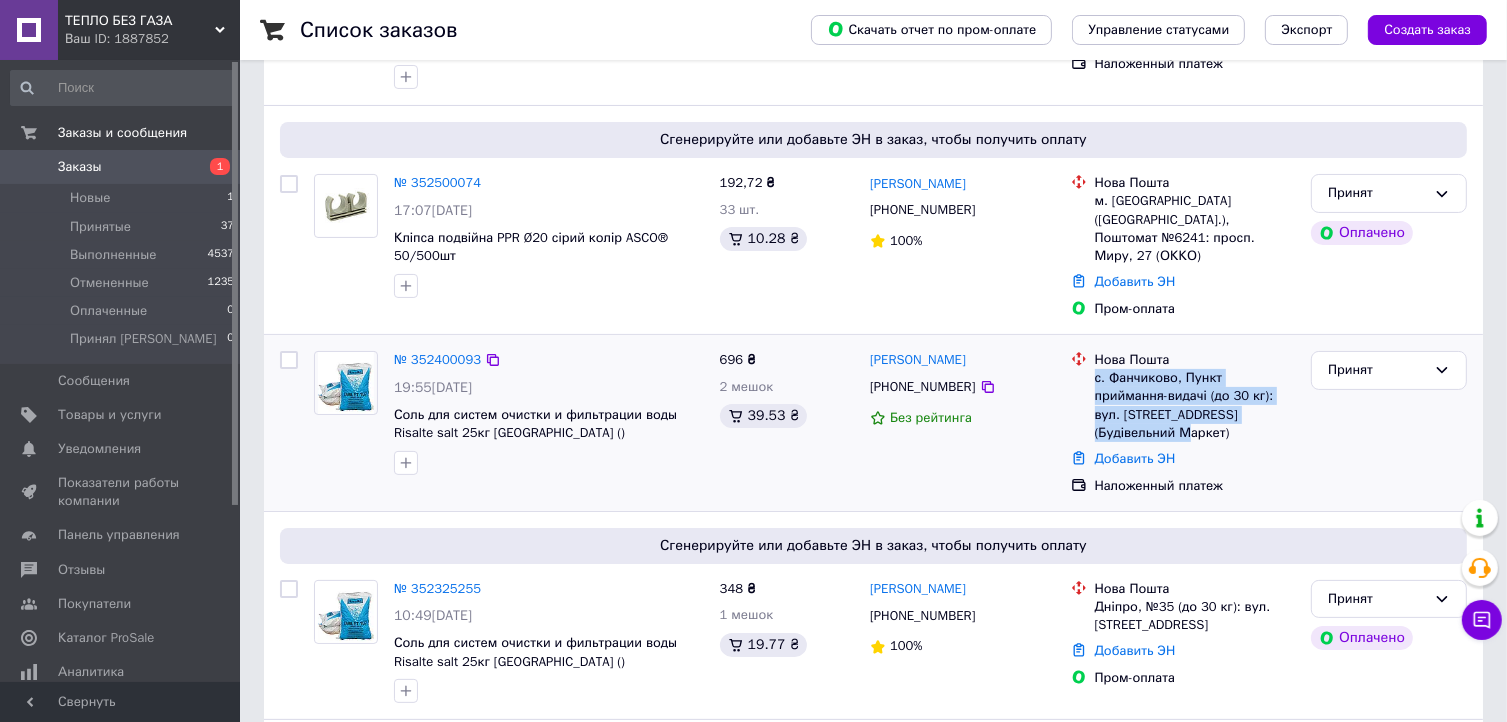 drag, startPoint x: 1094, startPoint y: 362, endPoint x: 1232, endPoint y: 394, distance: 141.66158 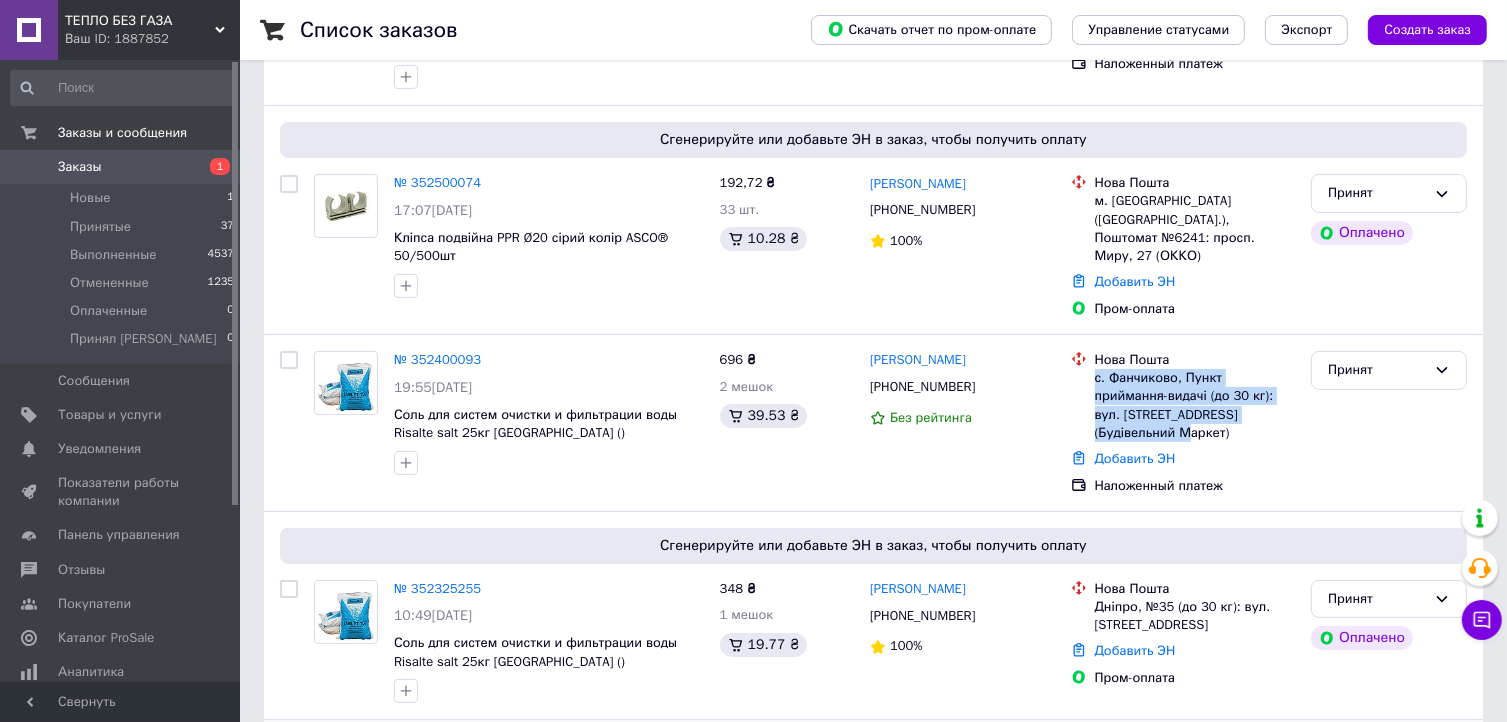 copy on "с. Фанчиково, Пункт приймання-видачі (до 30 кг): вул. [STREET_ADDRESS] (Будівельний Маркет)" 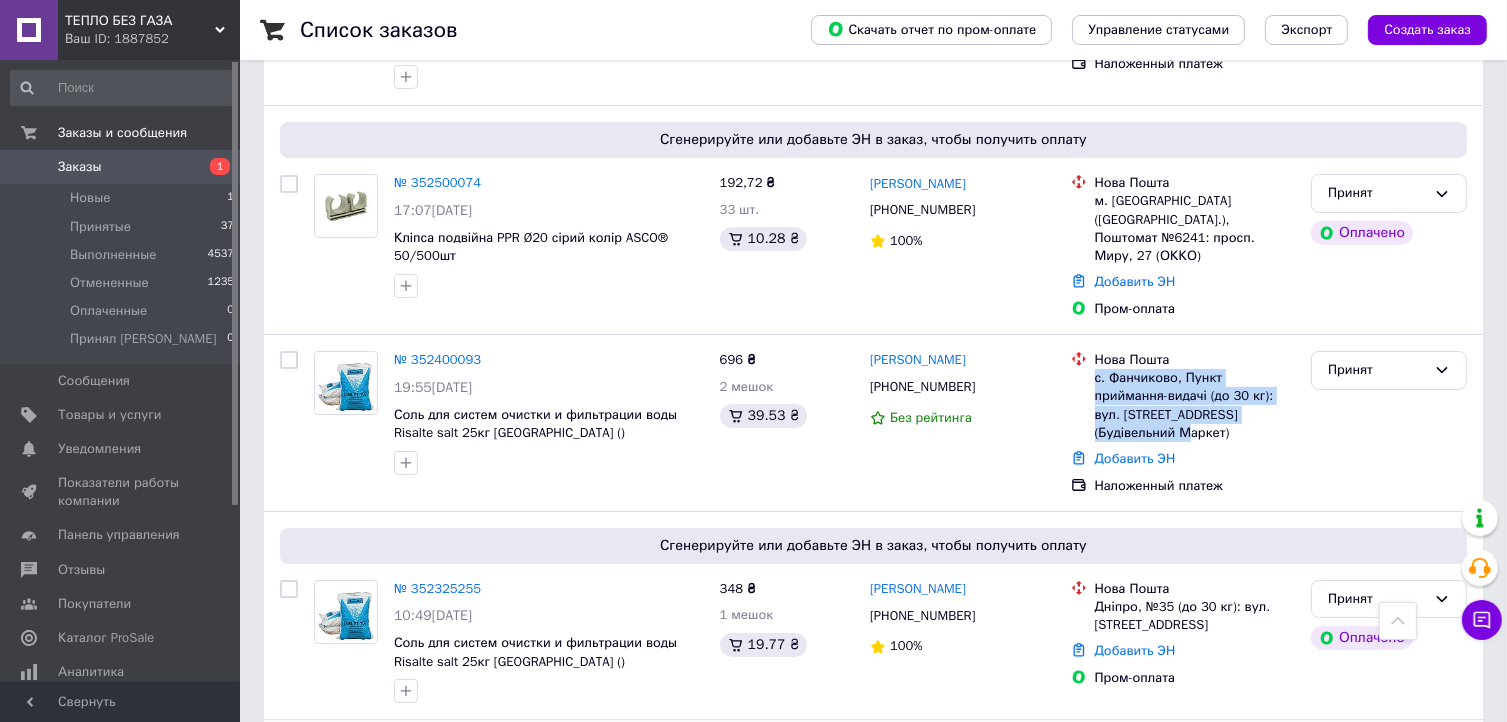 scroll, scrollTop: 0, scrollLeft: 0, axis: both 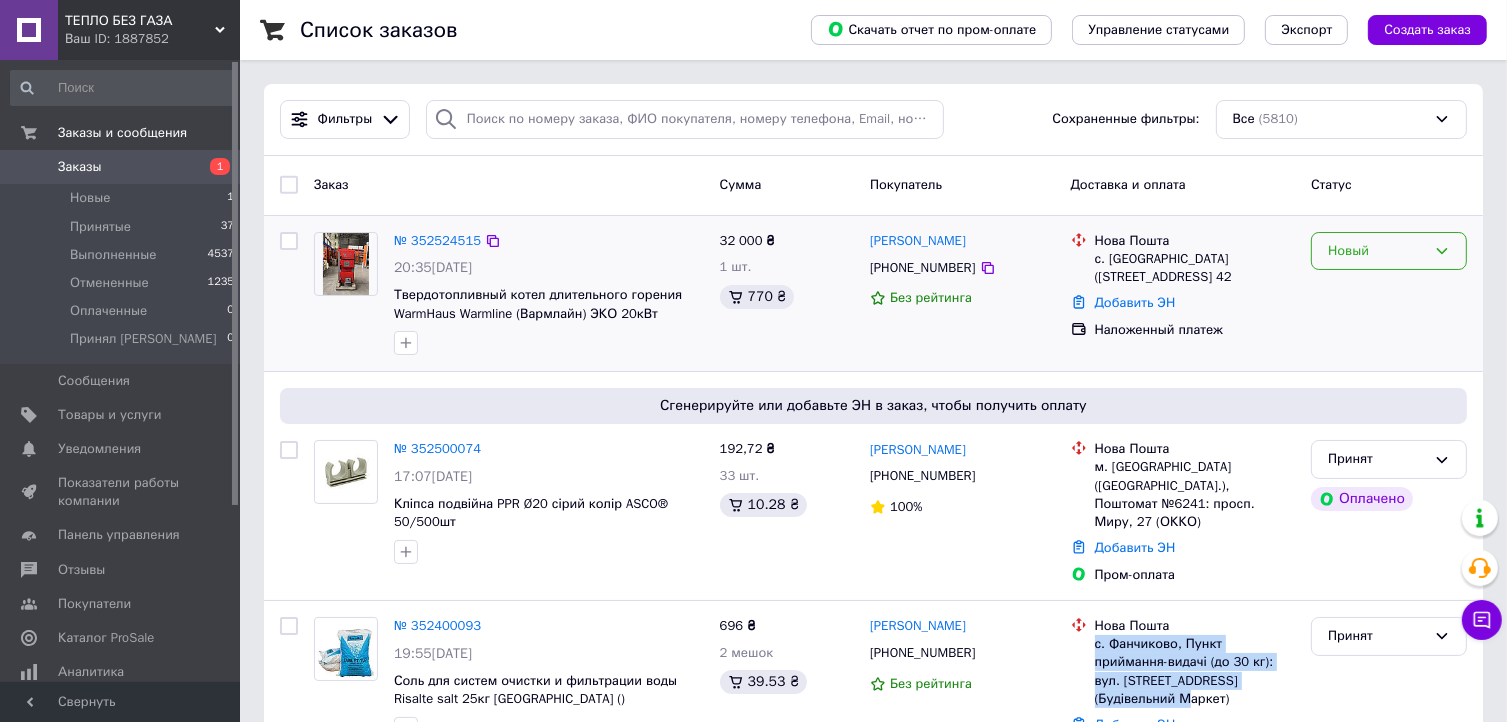click on "Новый" at bounding box center (1377, 251) 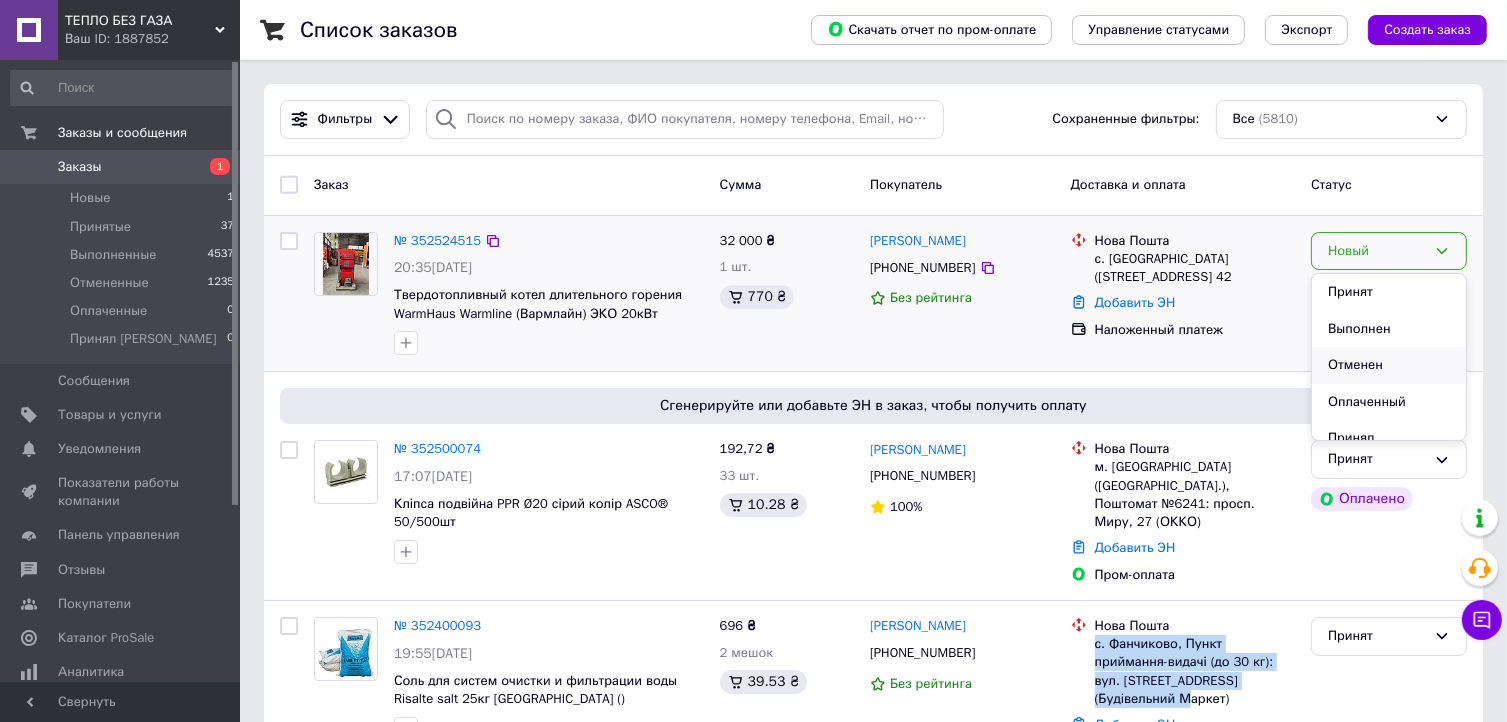 click on "Отменен" at bounding box center (1389, 365) 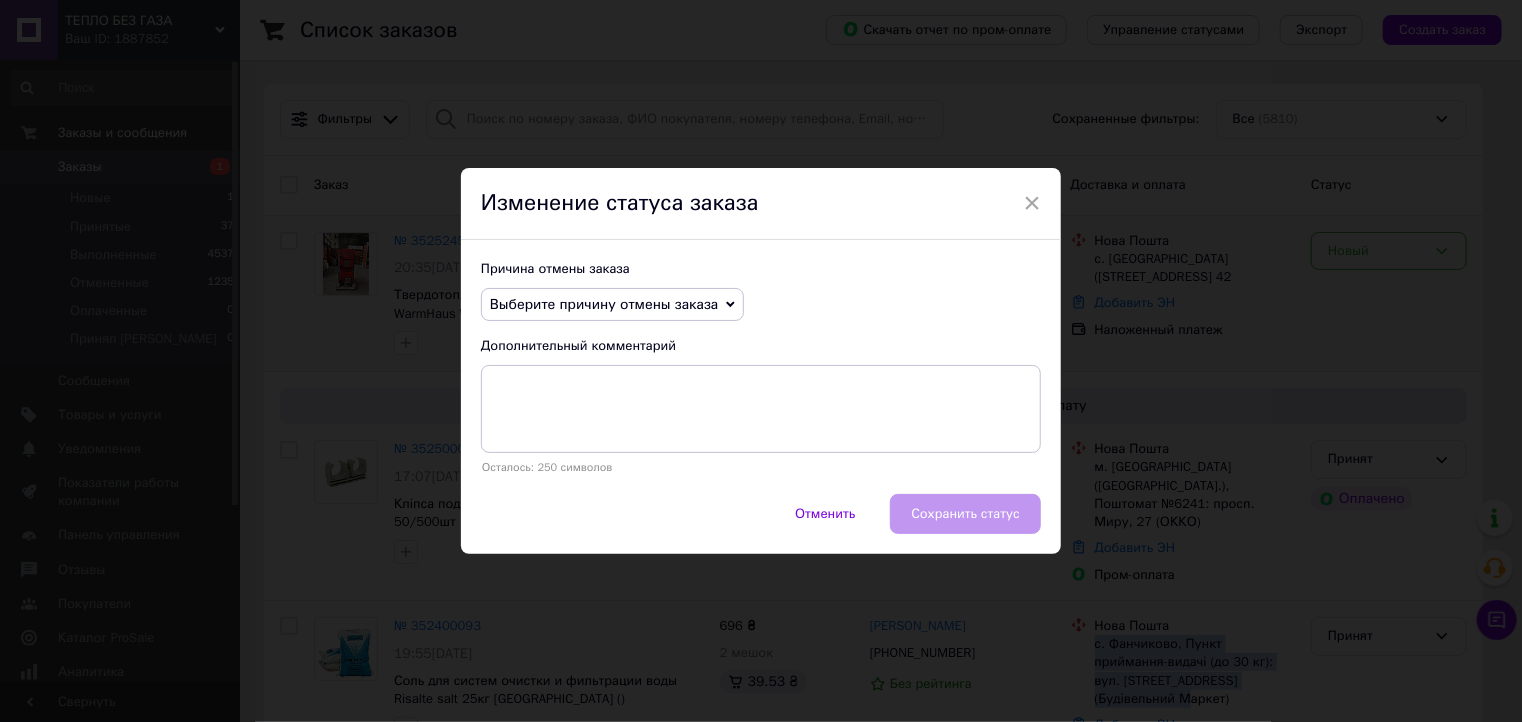 click on "Выберите причину отмены заказа" at bounding box center (612, 305) 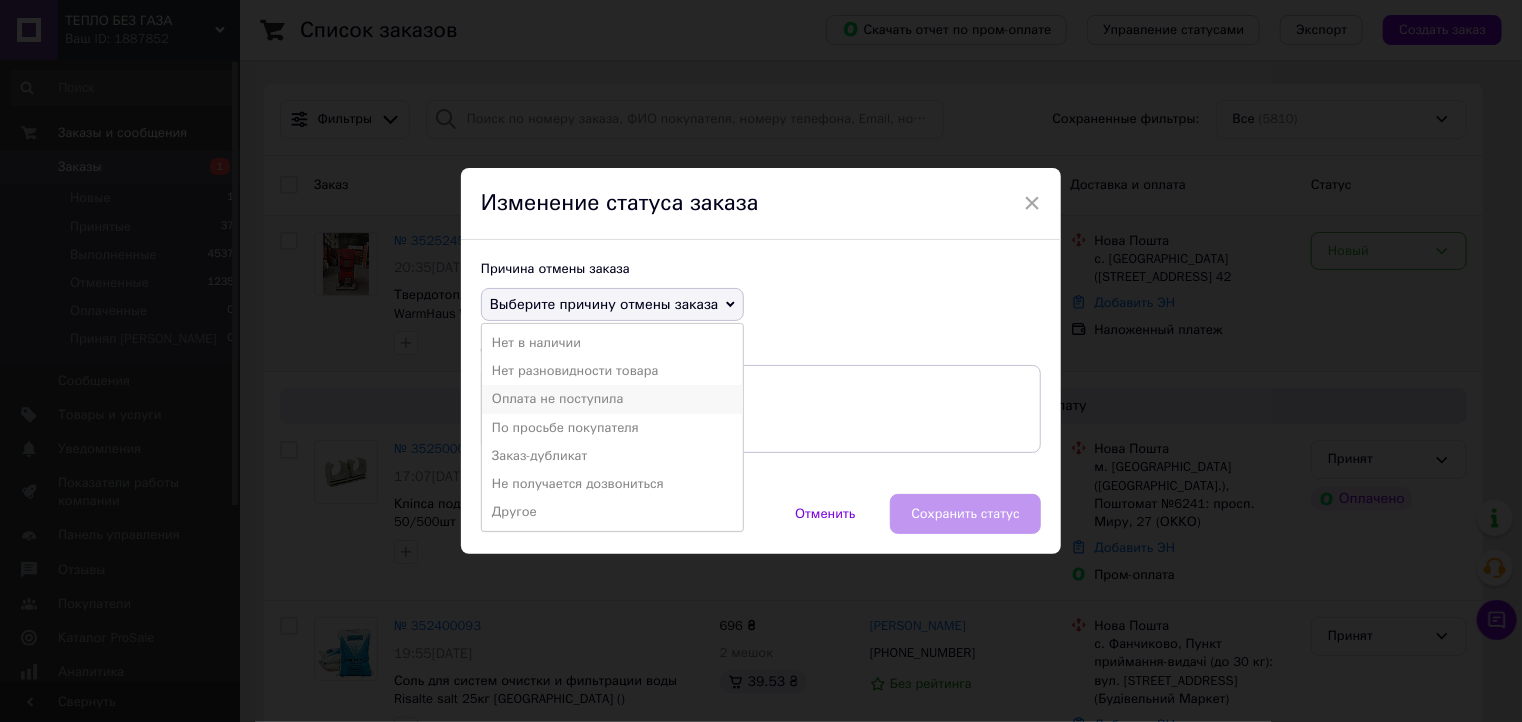 click on "Оплата не поступила" at bounding box center (612, 399) 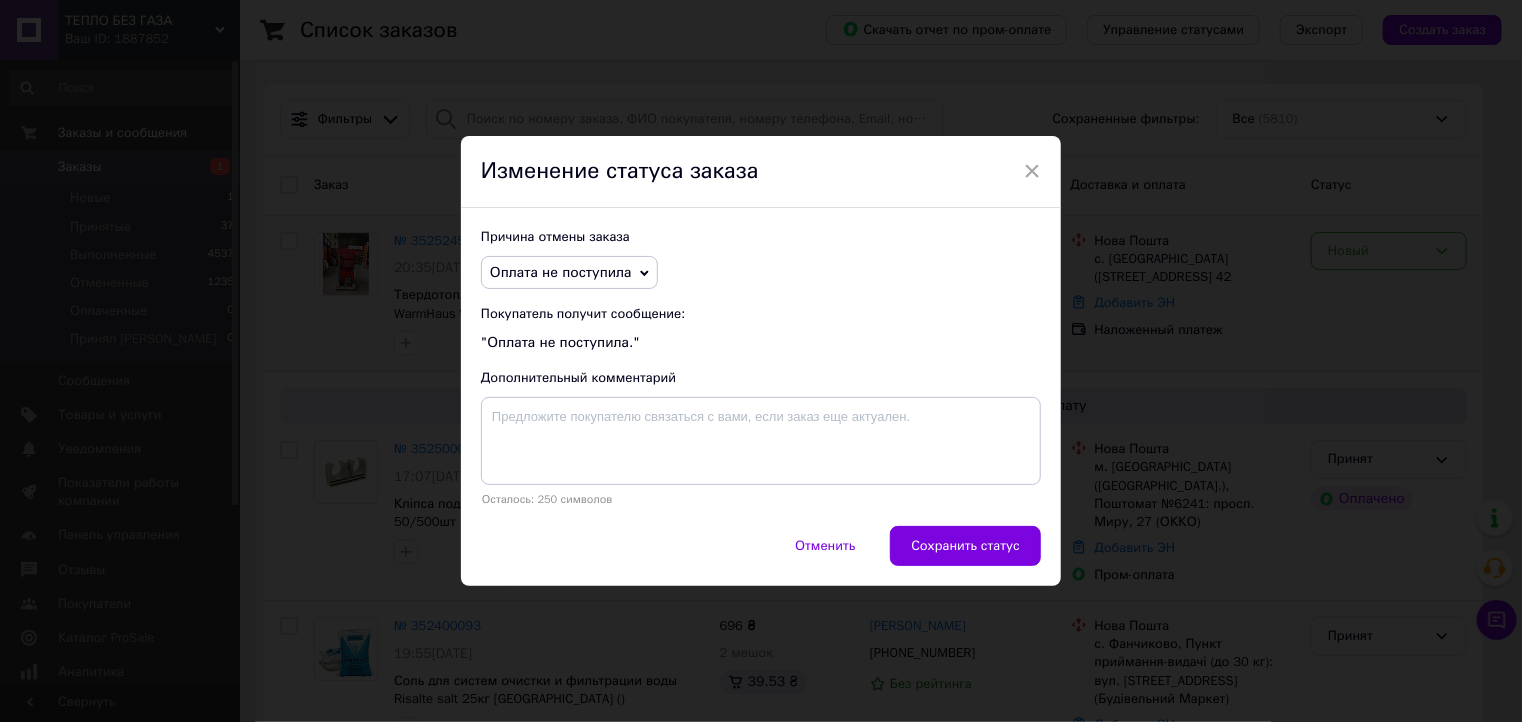 click on "Сохранить статус" at bounding box center (965, 546) 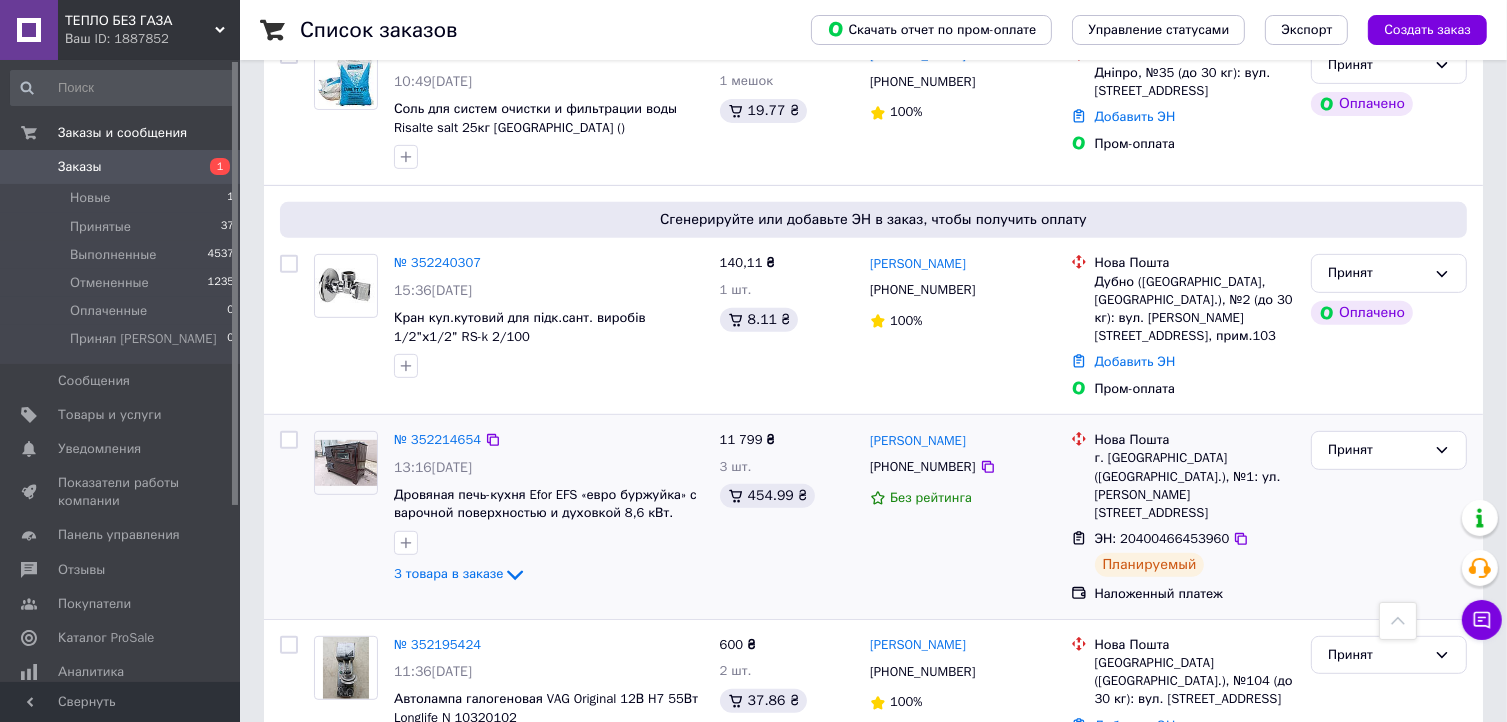 scroll, scrollTop: 1066, scrollLeft: 0, axis: vertical 